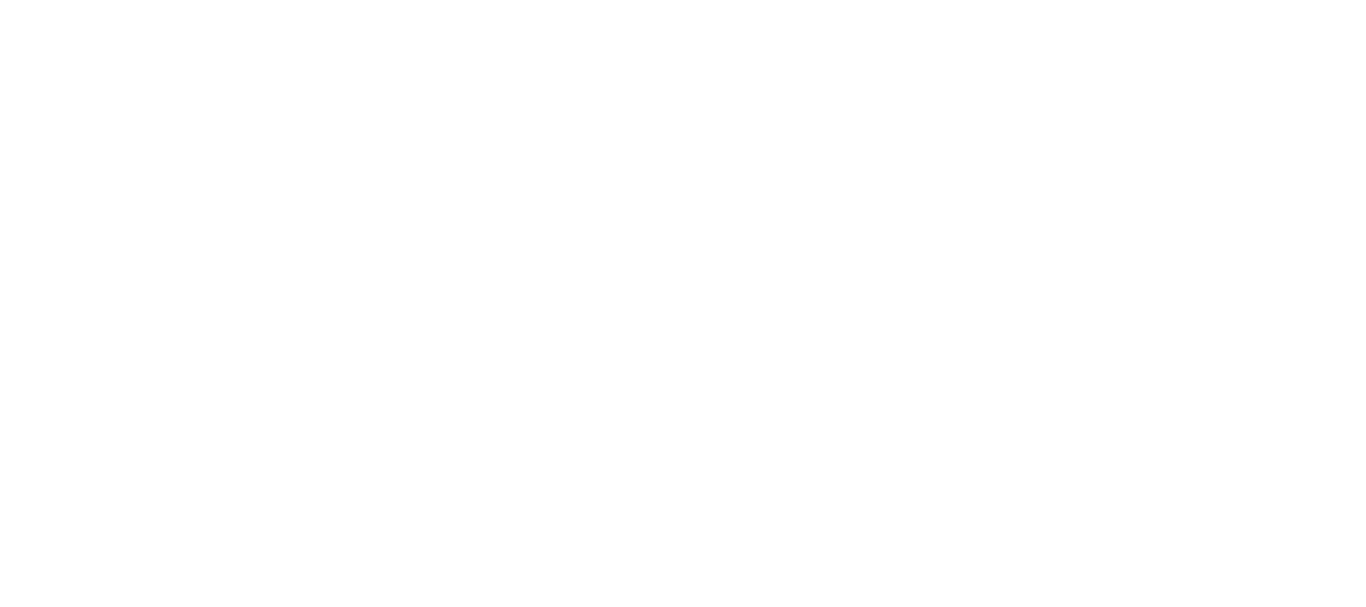 scroll, scrollTop: 0, scrollLeft: 0, axis: both 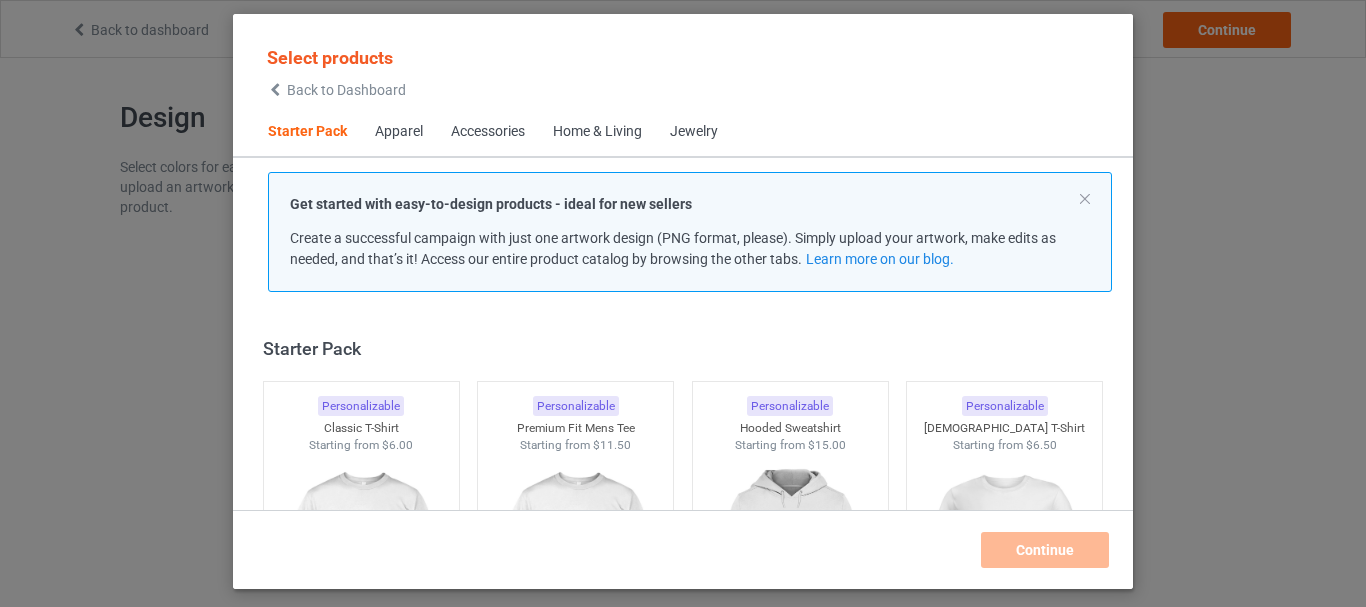 click on "Starter Pack Personalizable Classic T-Shirt Starting from   $6.00 Personalizable Premium Fit Mens Tee Starting from   $11.50 Personalizable Hooded Sweatshirt Starting from   $15.00 Personalizable [DEMOGRAPHIC_DATA] T-Shirt Starting from   $6.50 Personalizable V-Neck T-Shirt Starting from   $9.50 Personalizable Unisex Tank Starting from   $9.50 Apparel Personalizable Classic Polo Starting from   $10.00 Personalizable Lightweight Jacket Starting from   $19.00 Personalizable Dress Shirt Starting from   $24.00 Personalizable Classic T-Shirt Starting from   $6.00 Personalizable Premium Fit Mens Tee Starting from   $11.50 Personalizable Hooded Sweatshirt Starting from   $15.00 Personalizable [DEMOGRAPHIC_DATA] T-Shirt Starting from   $6.50 Personalizable V-Neck T-Shirt Starting from   $9.50 Personalizable Long Sleeve Tee Starting from   $9.00 Personalizable Crewneck Sweatshirt Starting from   $13.00 Personalizable Unisex Tank Starting from   $9.50 Personalizable Youth T-Shirt Starting from   $7.00 Personalizable Baseball Tee Starting from" at bounding box center (683, 410) 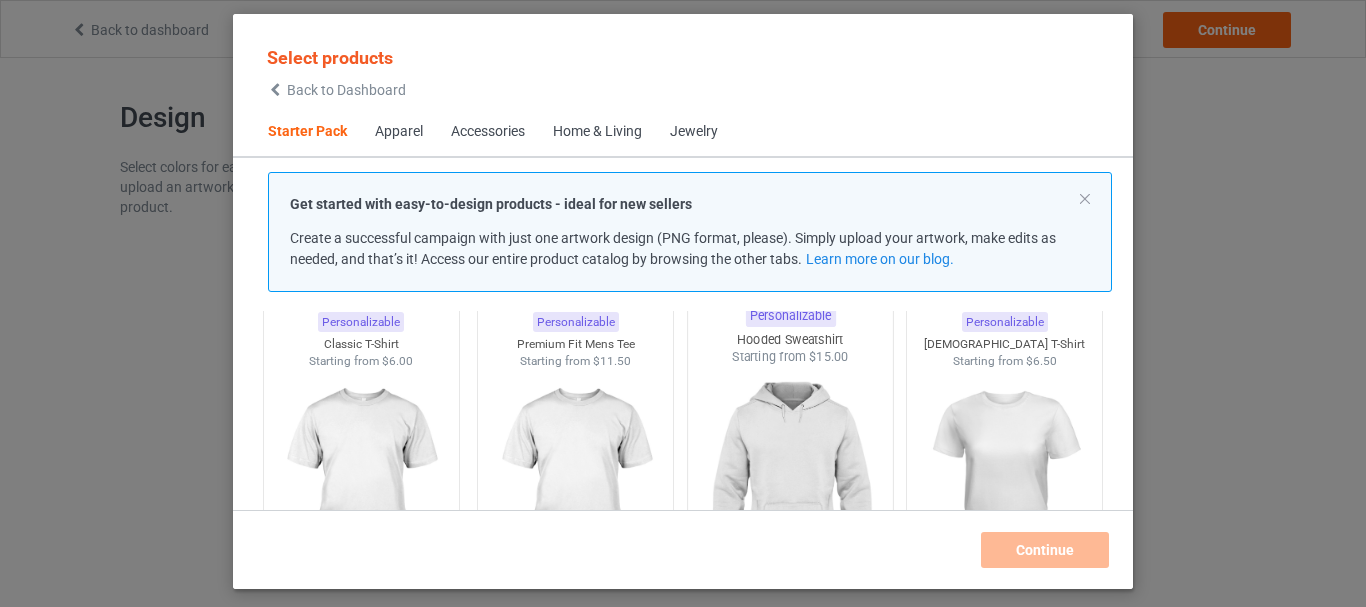 scroll, scrollTop: 80, scrollLeft: 0, axis: vertical 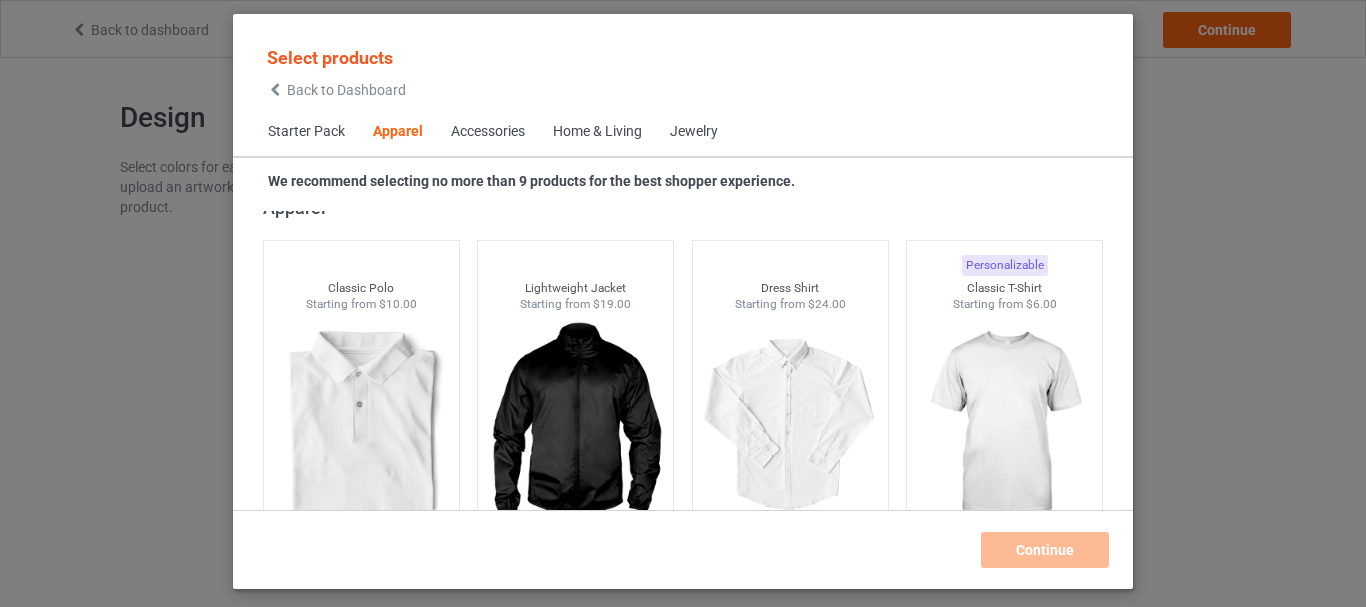 click on "Apparel" at bounding box center [398, 132] 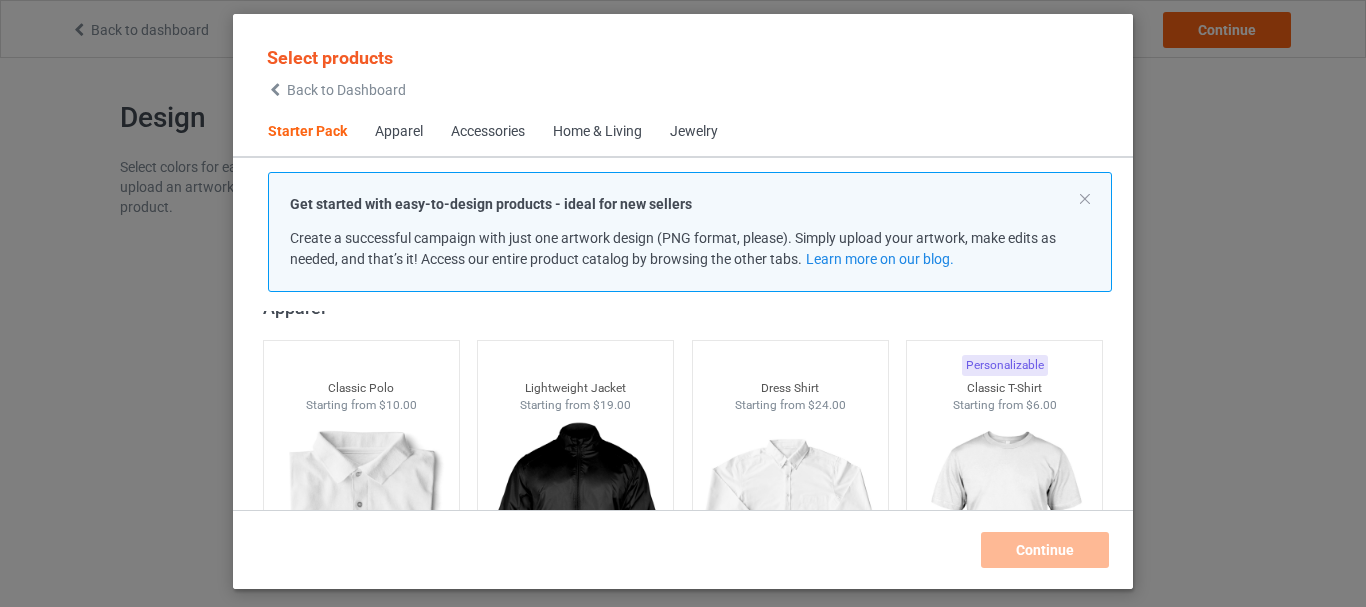 scroll, scrollTop: 25, scrollLeft: 0, axis: vertical 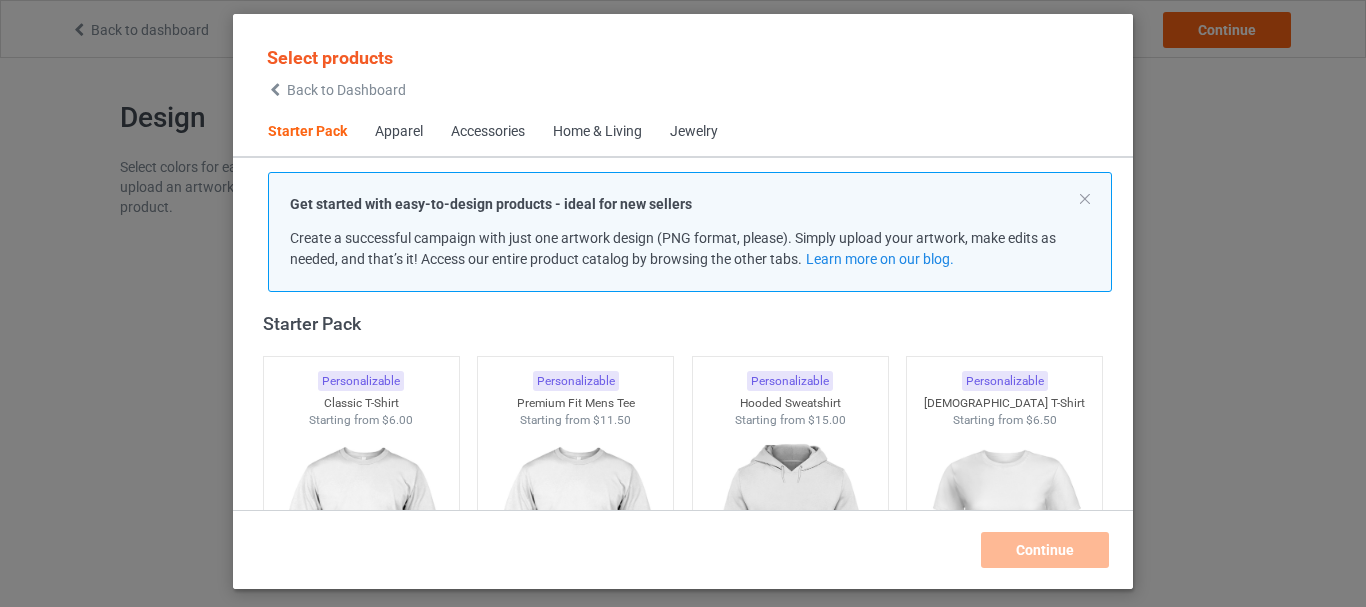 click on "Starter Pack" at bounding box center (307, 132) 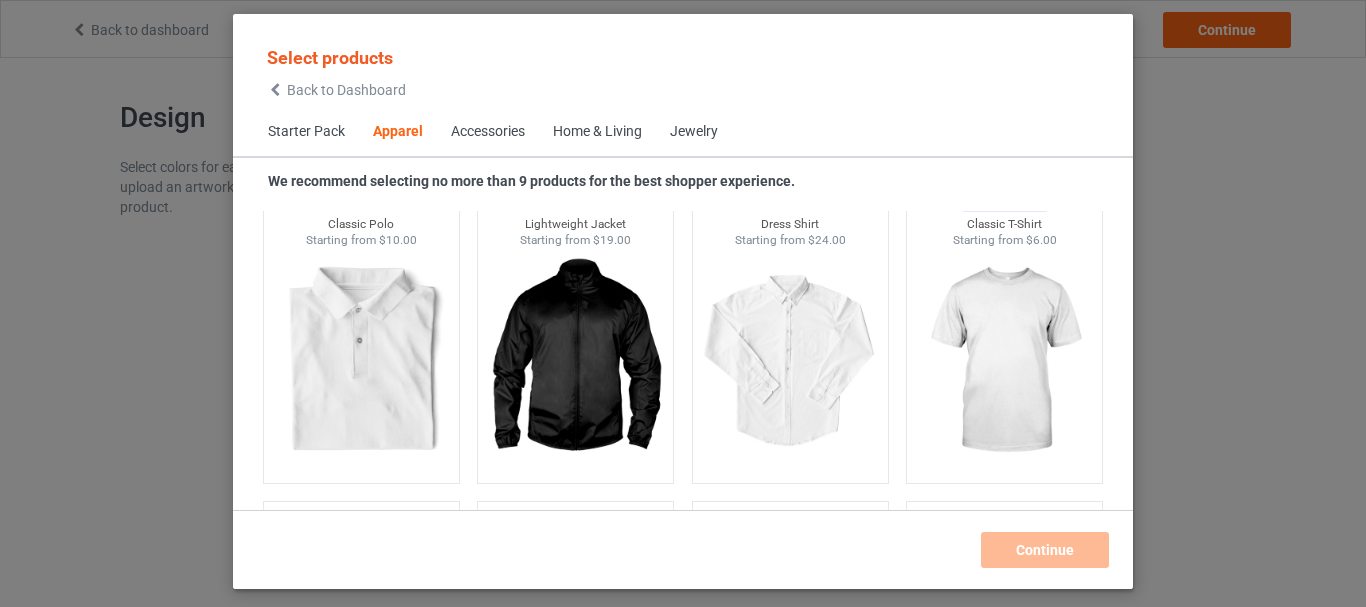 scroll, scrollTop: 825, scrollLeft: 0, axis: vertical 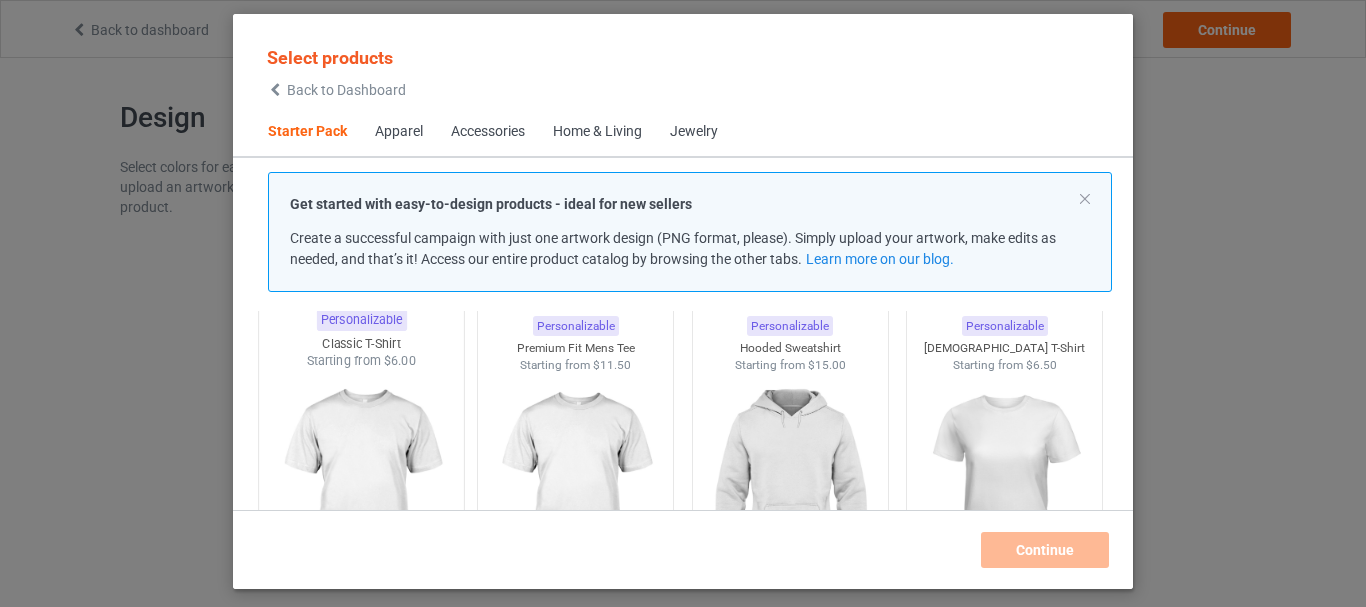 click at bounding box center (361, 487) 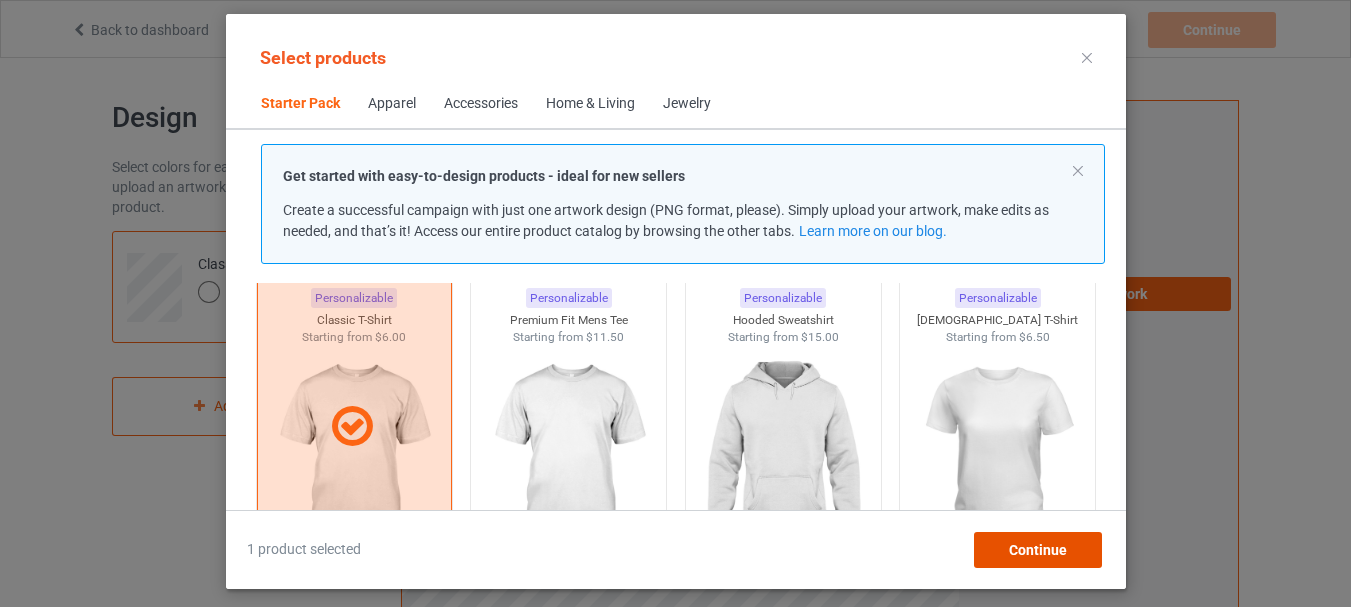 click on "Continue" at bounding box center [1037, 550] 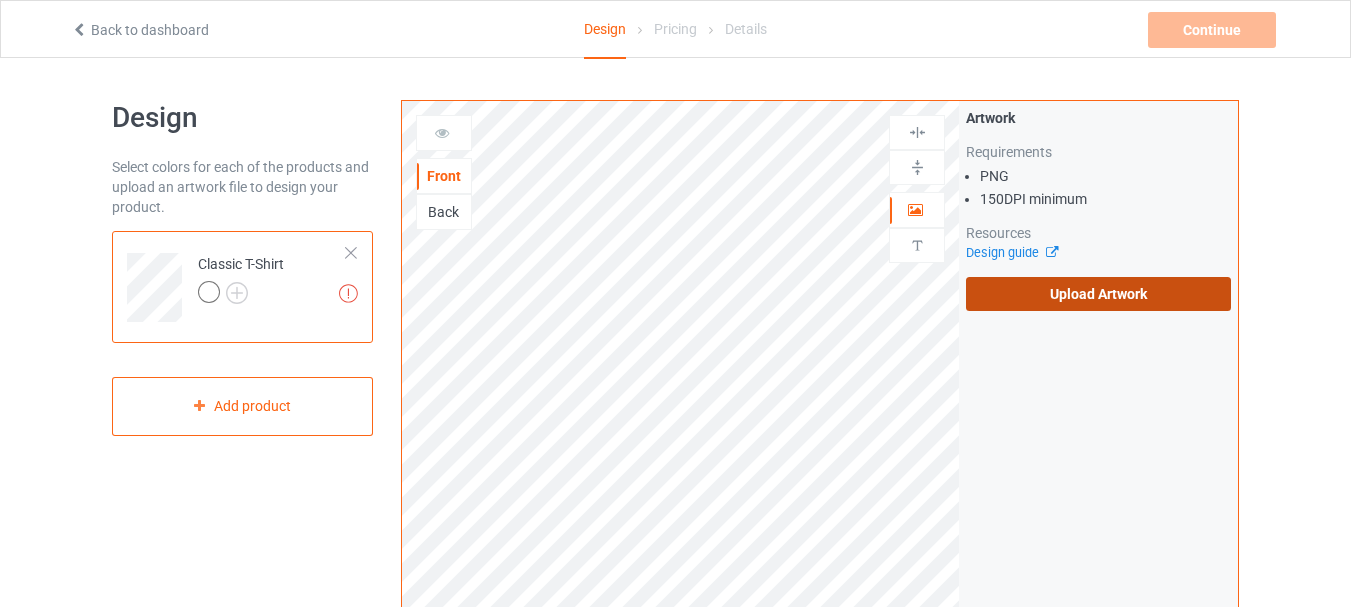click on "Upload Artwork" at bounding box center (1098, 294) 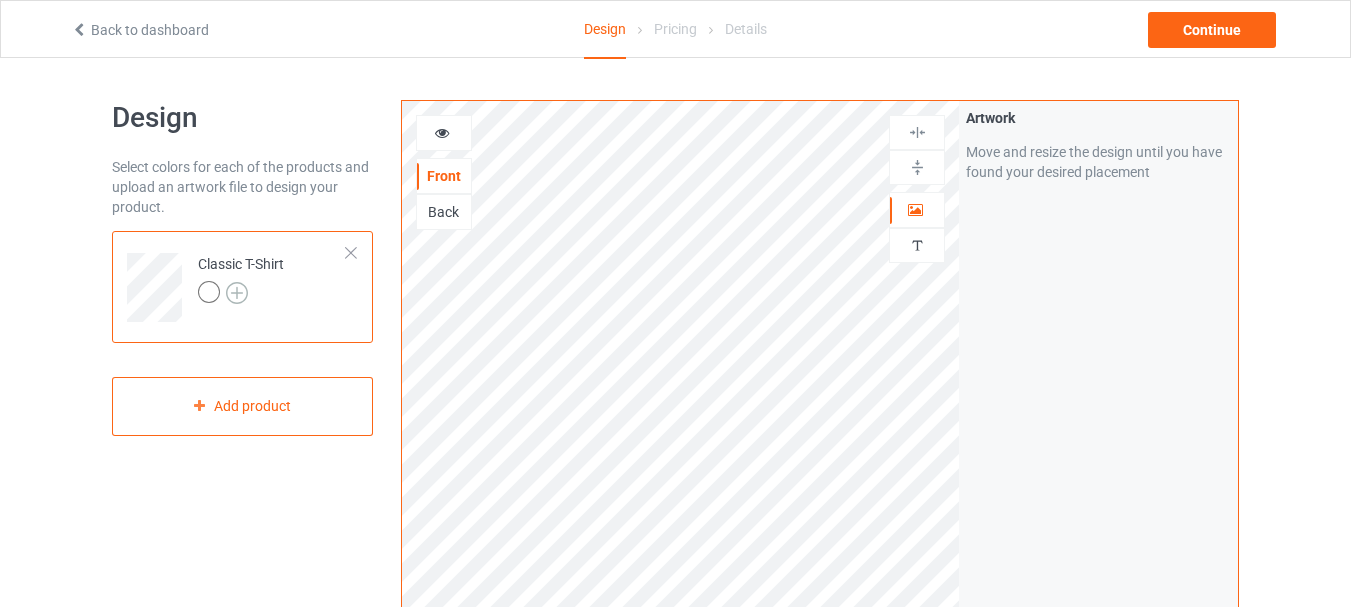 click at bounding box center [237, 293] 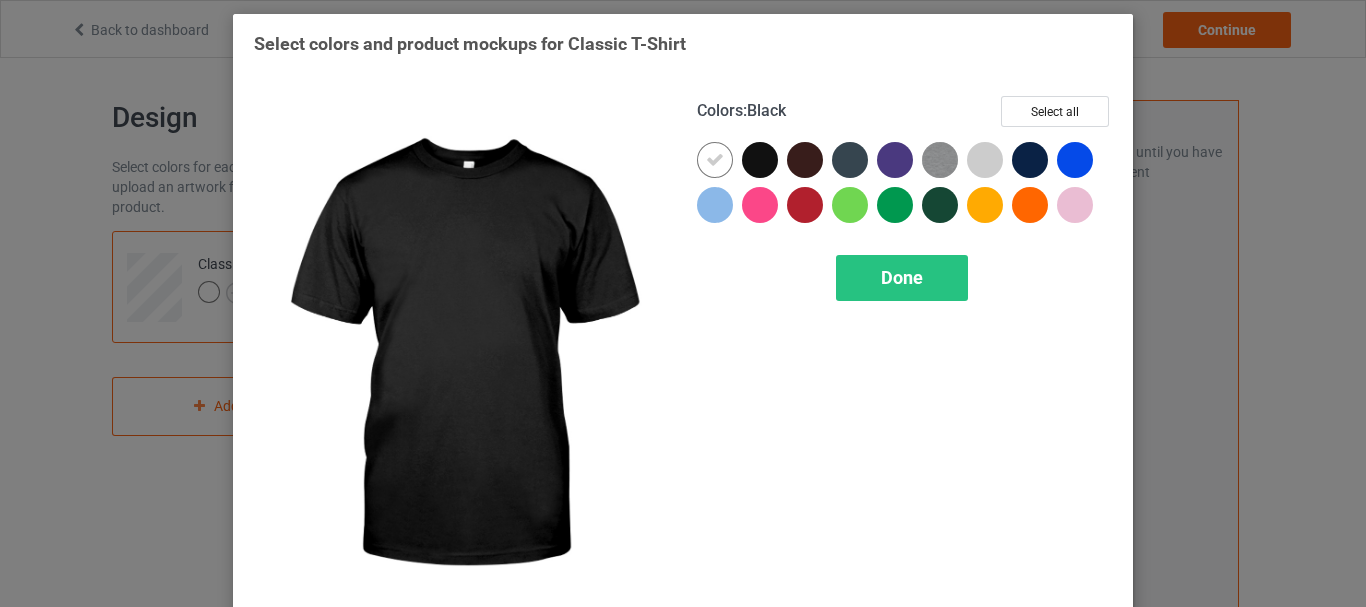 click at bounding box center (760, 160) 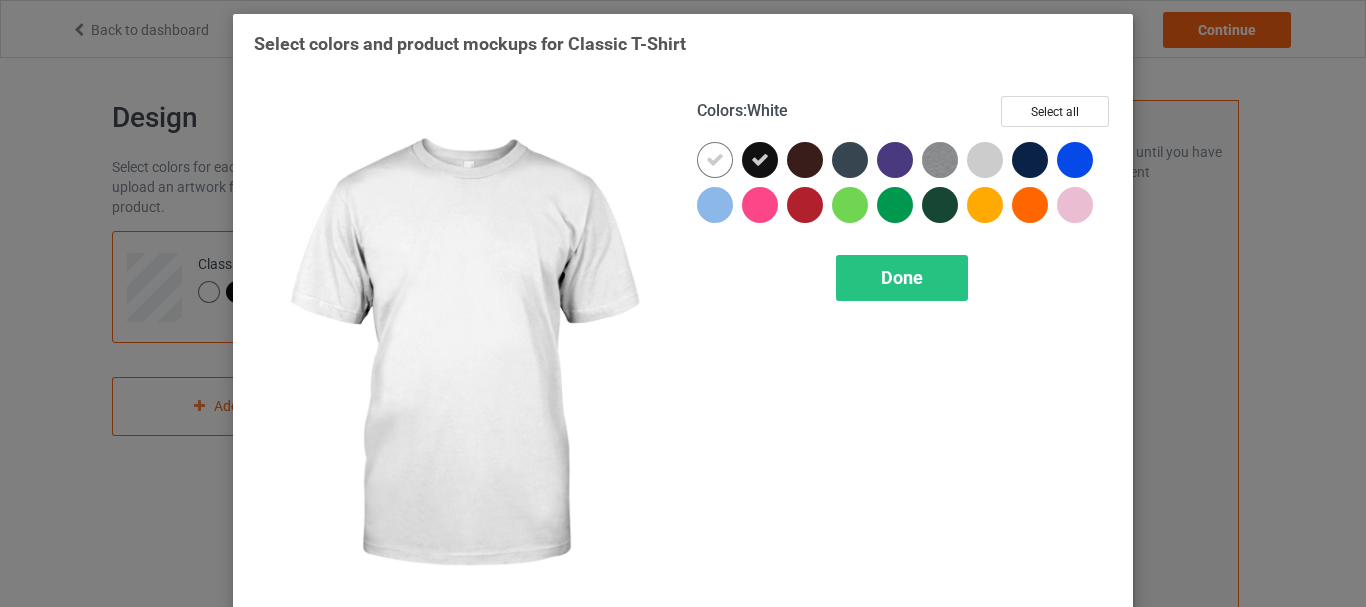 click at bounding box center [715, 160] 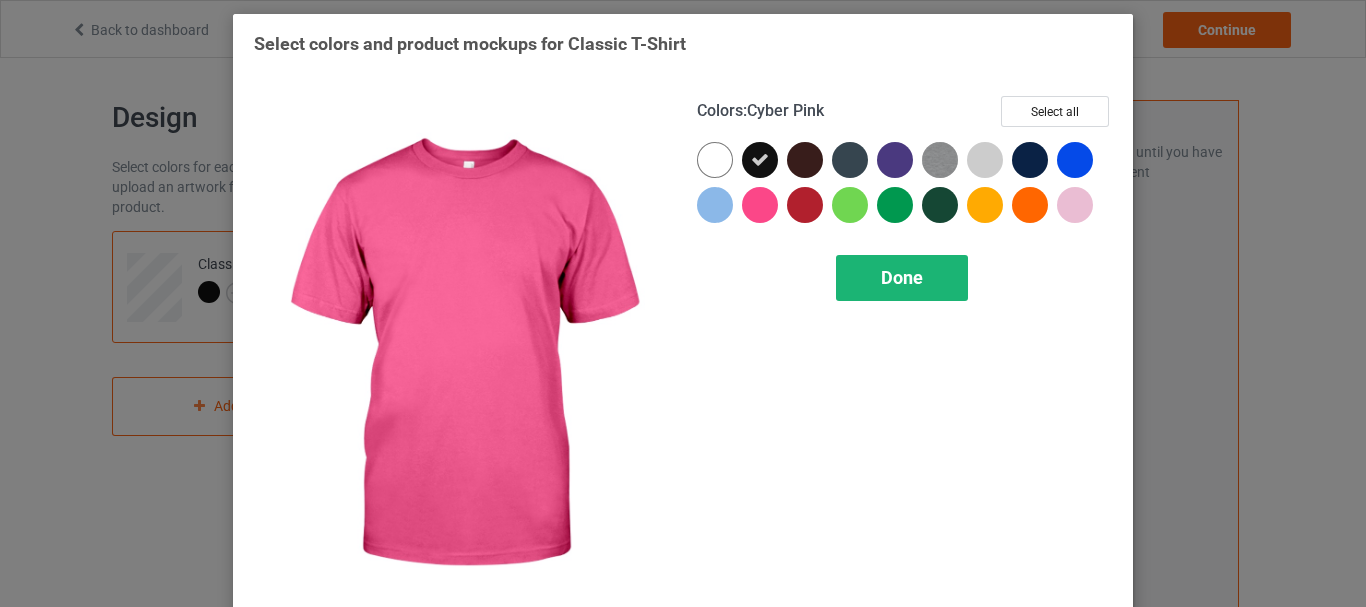 click on "Done" at bounding box center [902, 277] 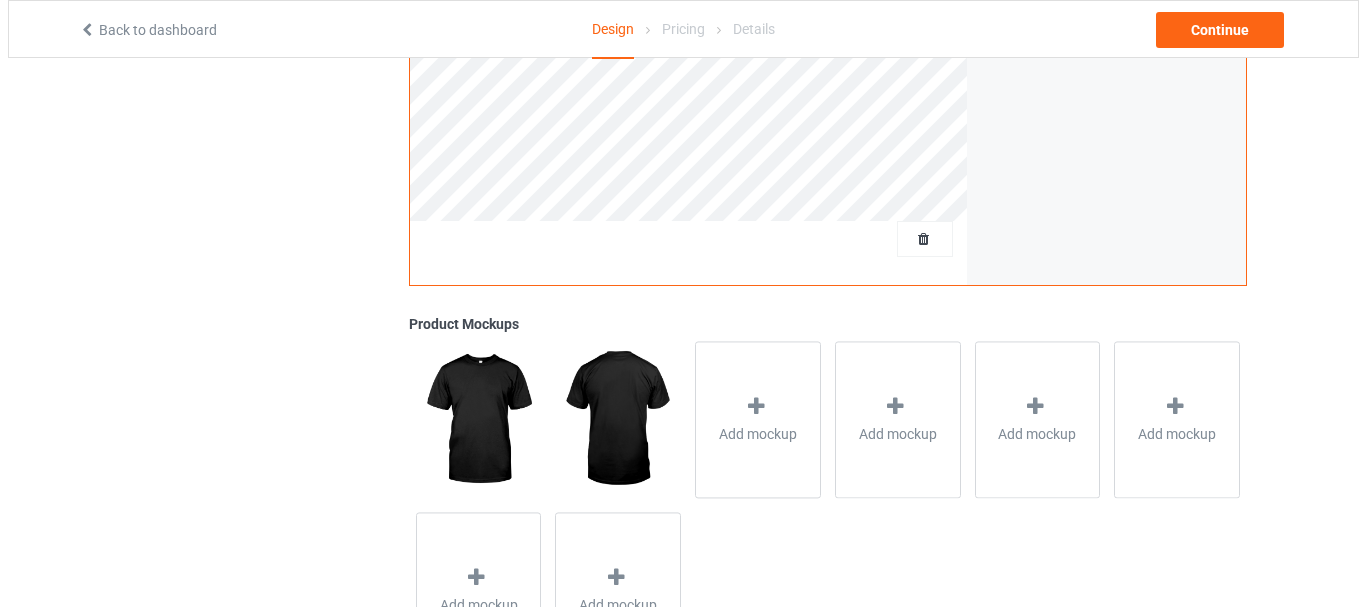 scroll, scrollTop: 524, scrollLeft: 0, axis: vertical 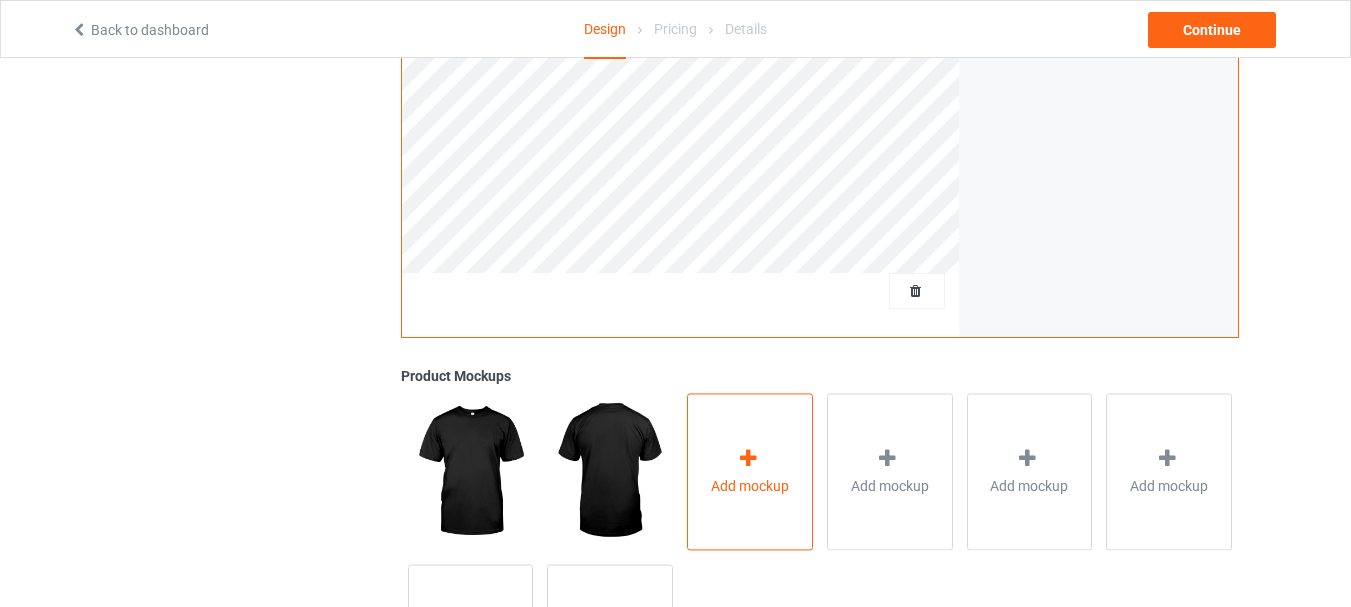 click on "Add mockup" at bounding box center [750, 471] 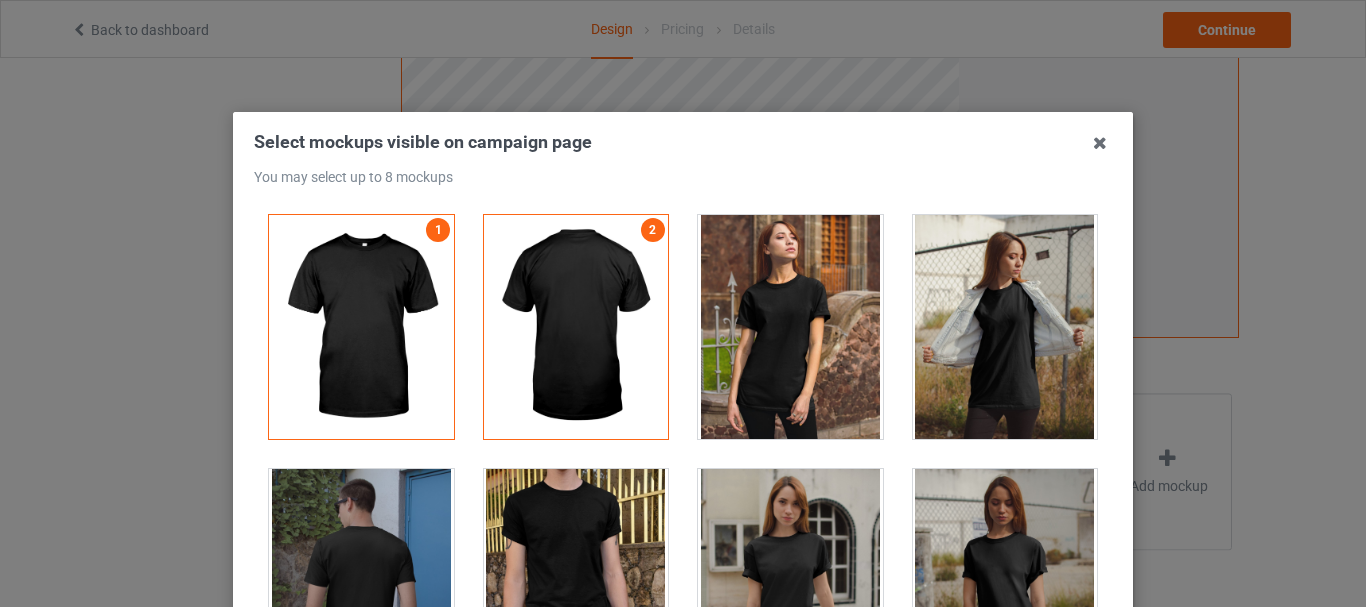 click on "You may select up to 8 mockups" at bounding box center [683, 177] 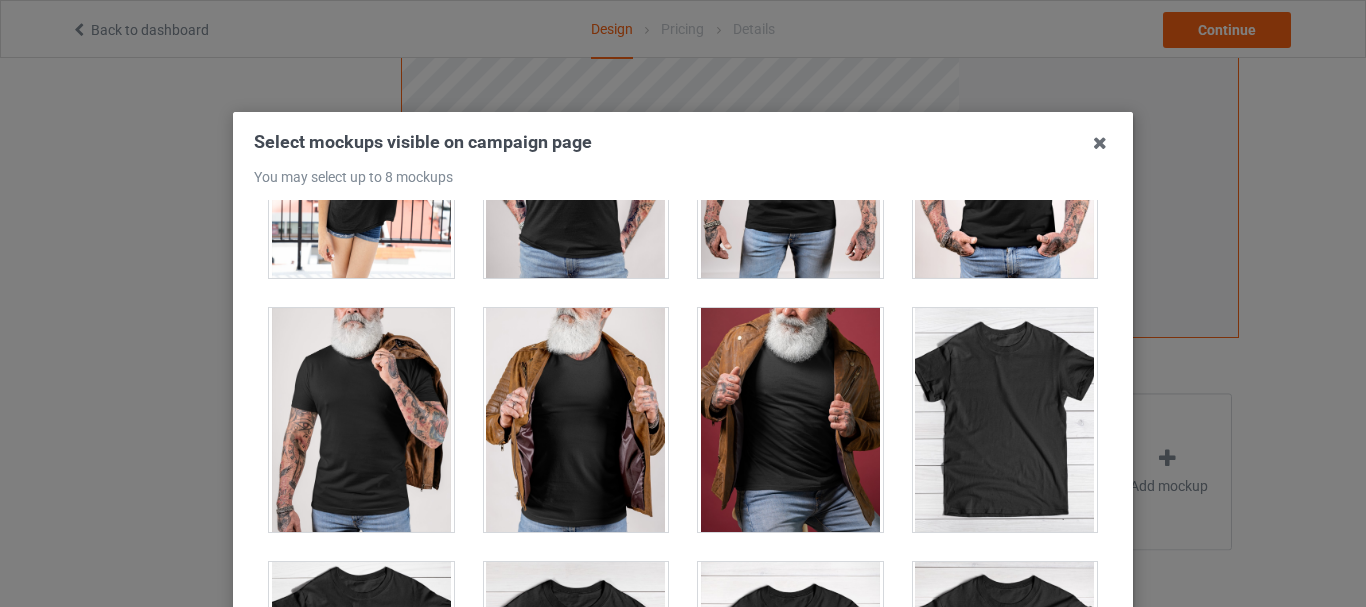 scroll, scrollTop: 28724, scrollLeft: 0, axis: vertical 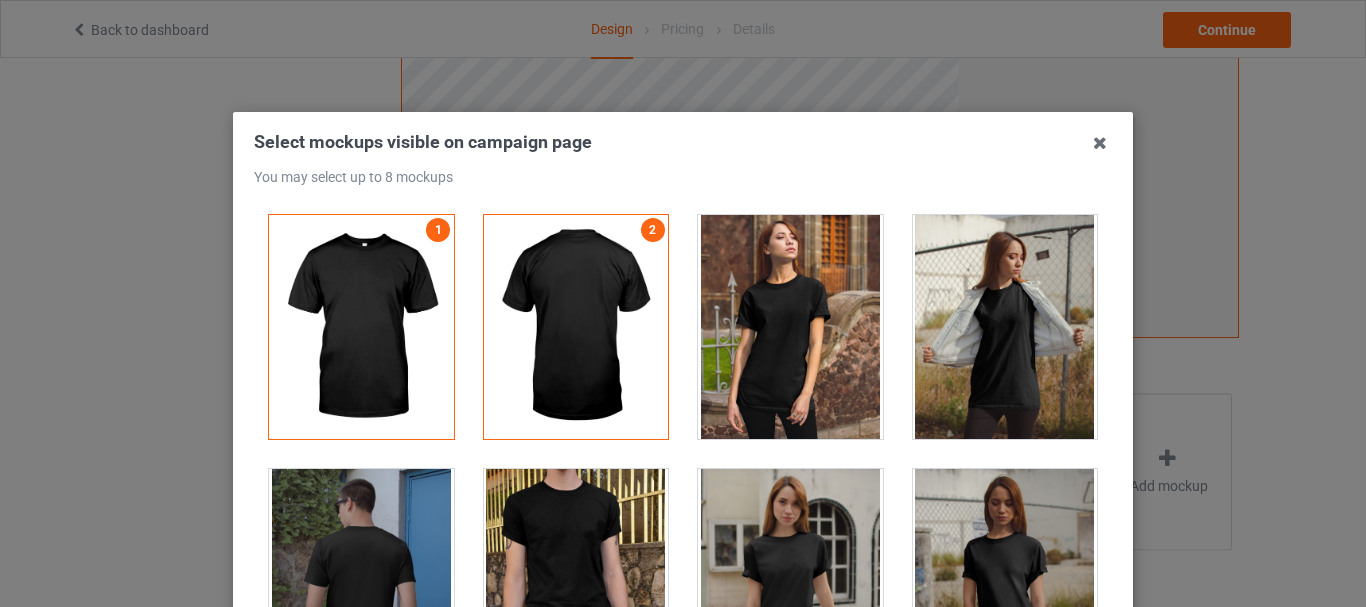 click at bounding box center (790, 327) 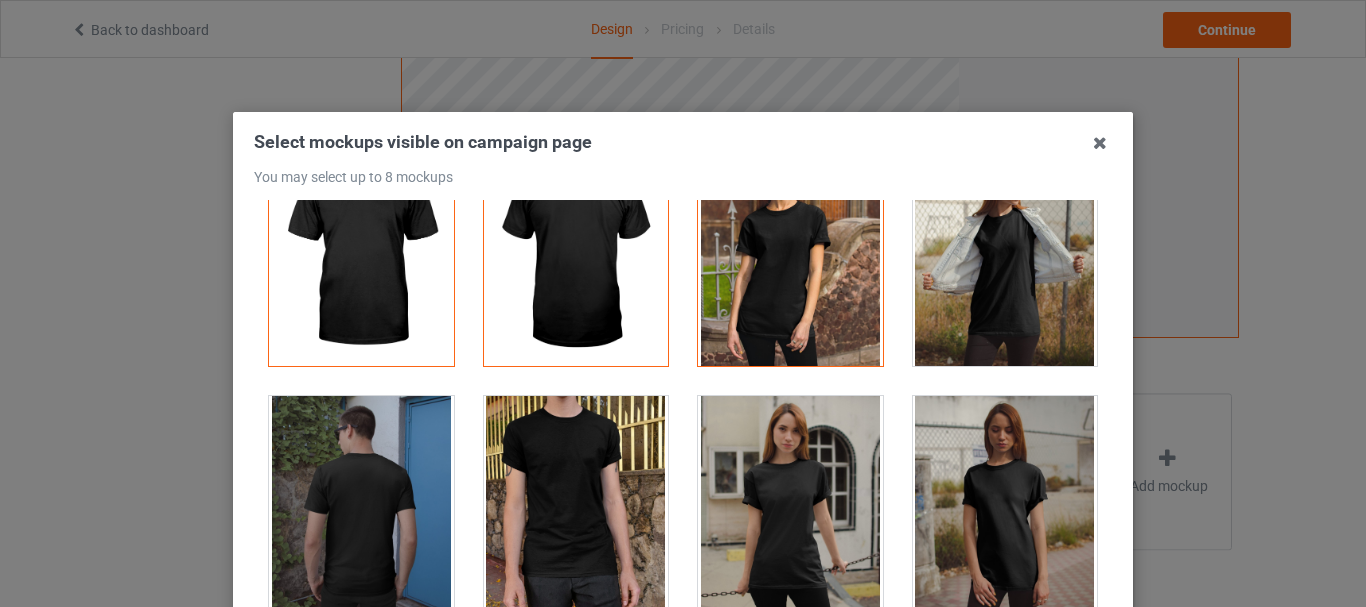 scroll, scrollTop: 0, scrollLeft: 0, axis: both 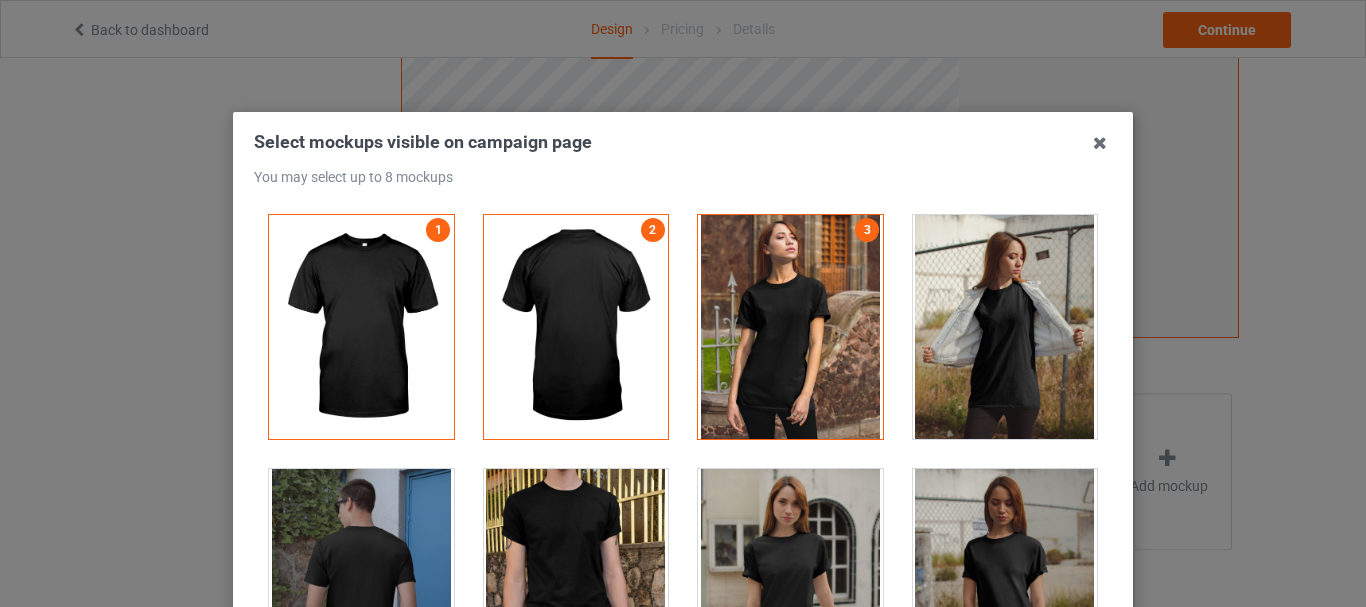 click at bounding box center (1005, 327) 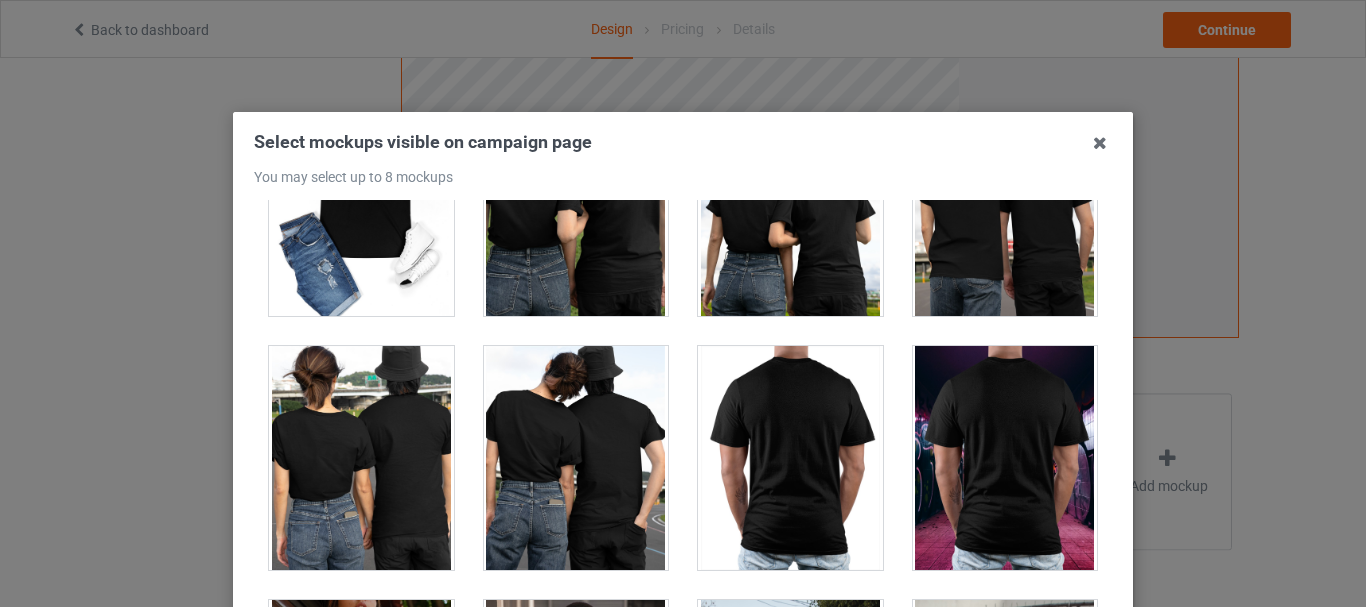scroll, scrollTop: 10200, scrollLeft: 0, axis: vertical 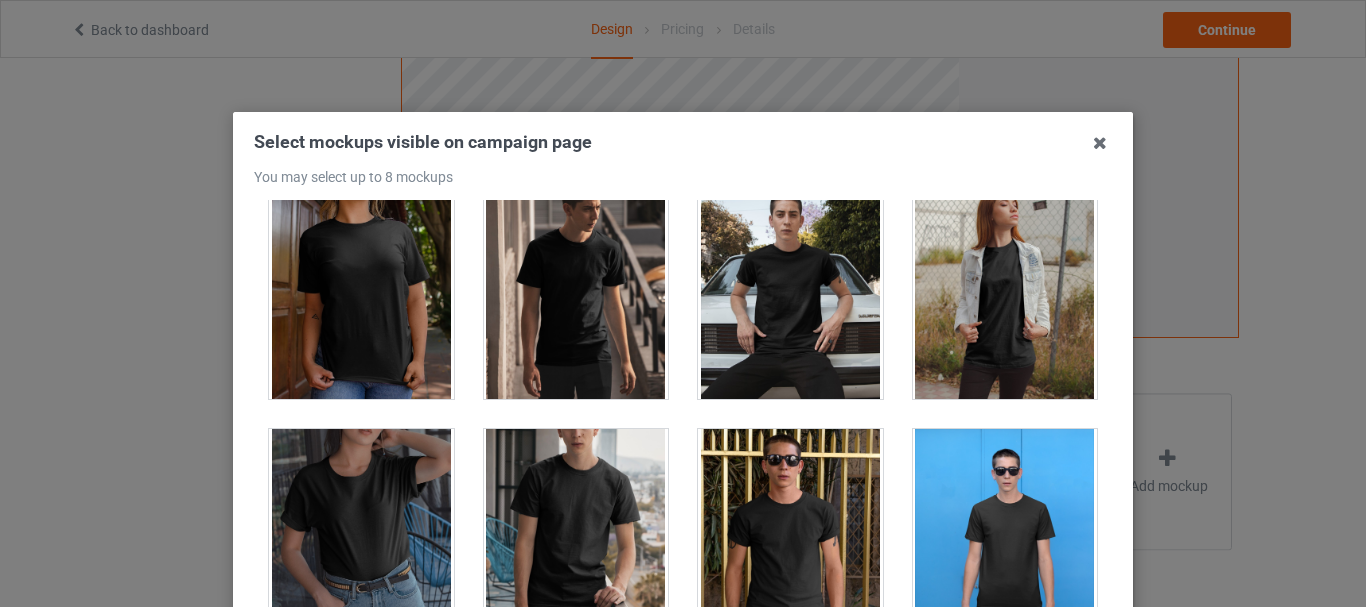 click at bounding box center (361, 541) 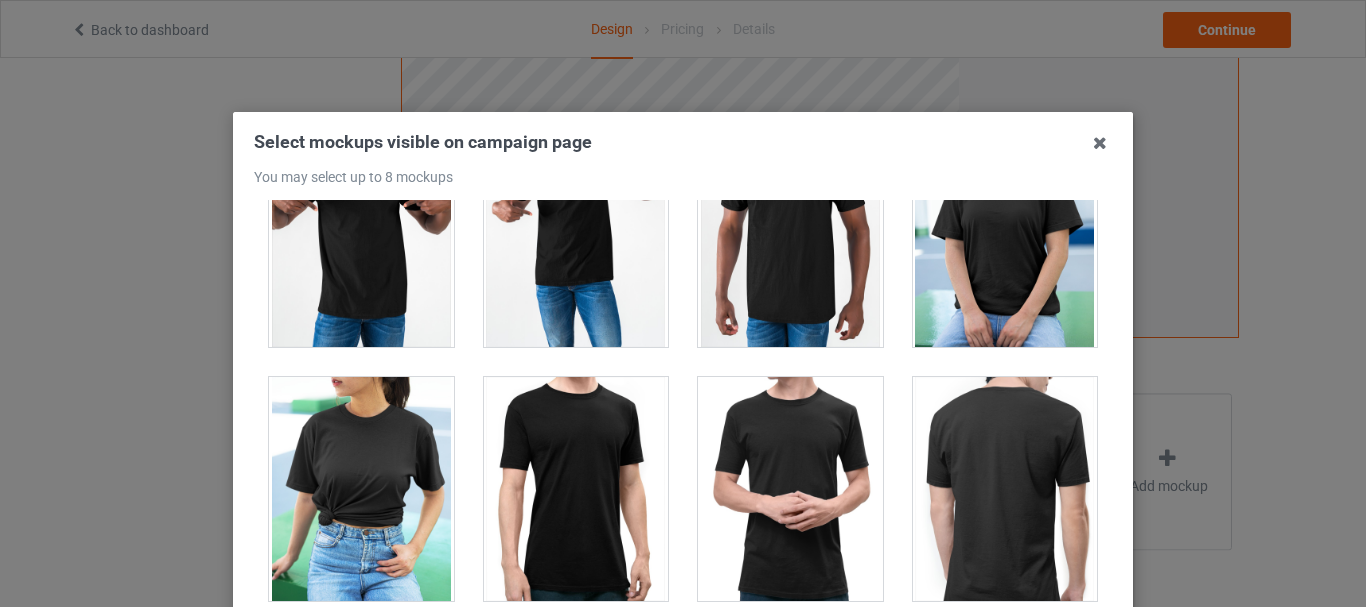 scroll, scrollTop: 11050, scrollLeft: 0, axis: vertical 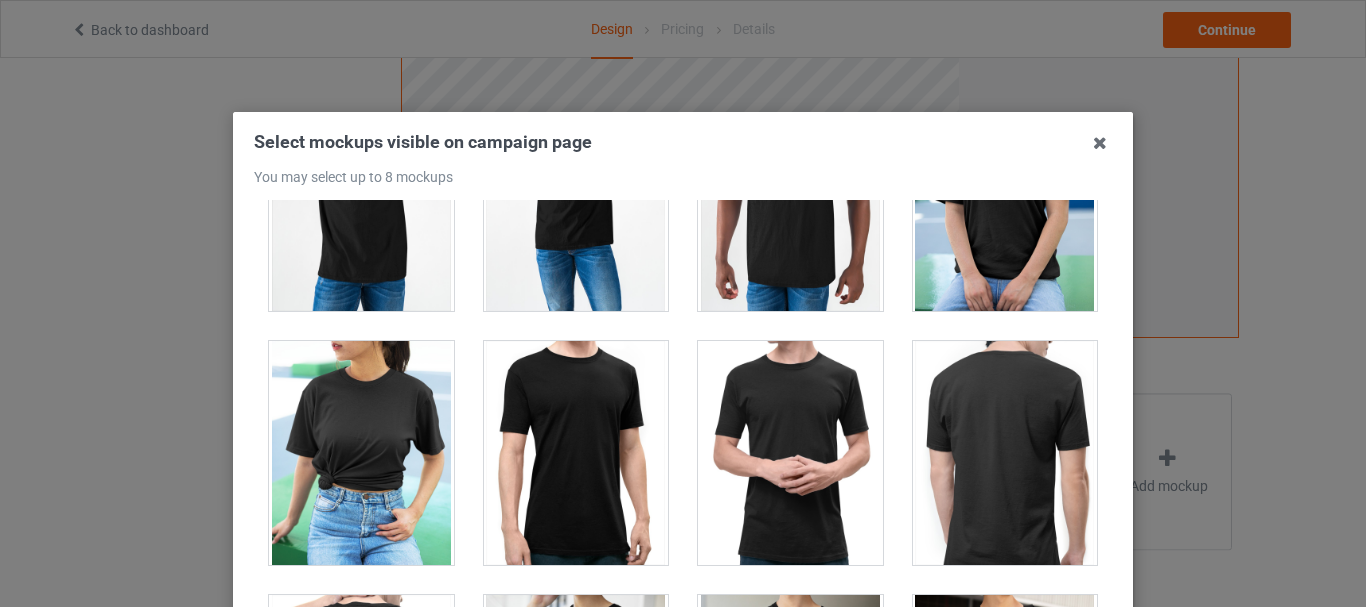click on "Select mockups visible on campaign page You may select up to 8 mockups 1 2 3 4 5 5 mockups selected Confirm" at bounding box center (683, 444) 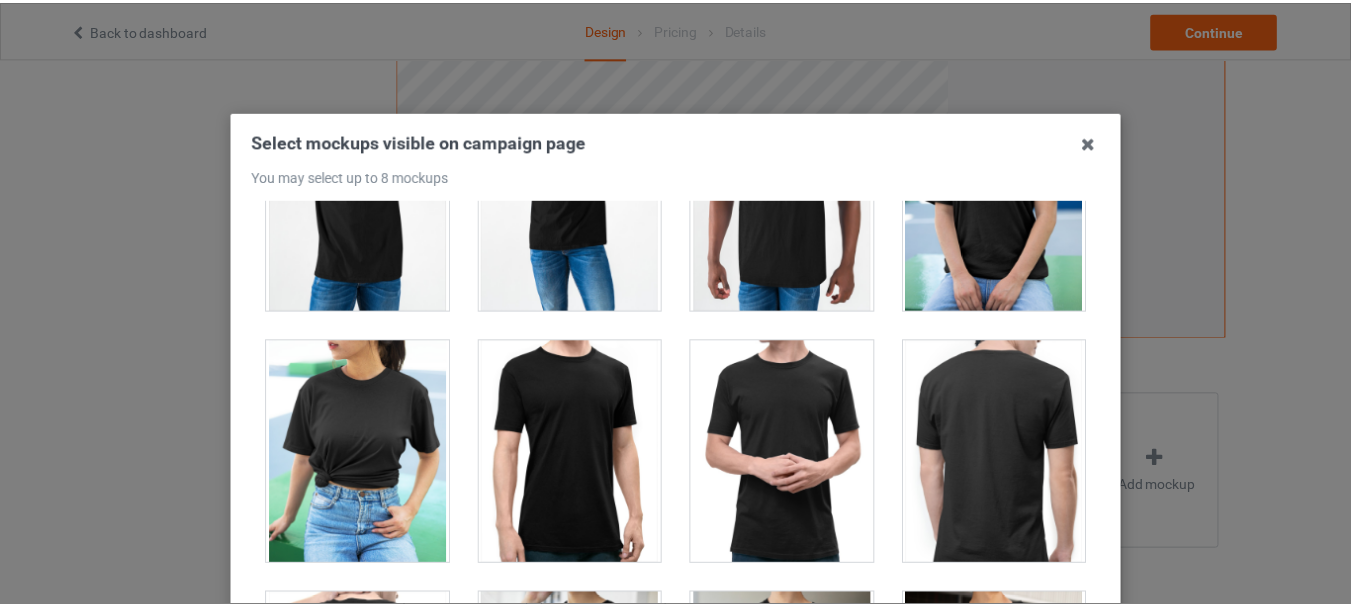 scroll, scrollTop: 282, scrollLeft: 0, axis: vertical 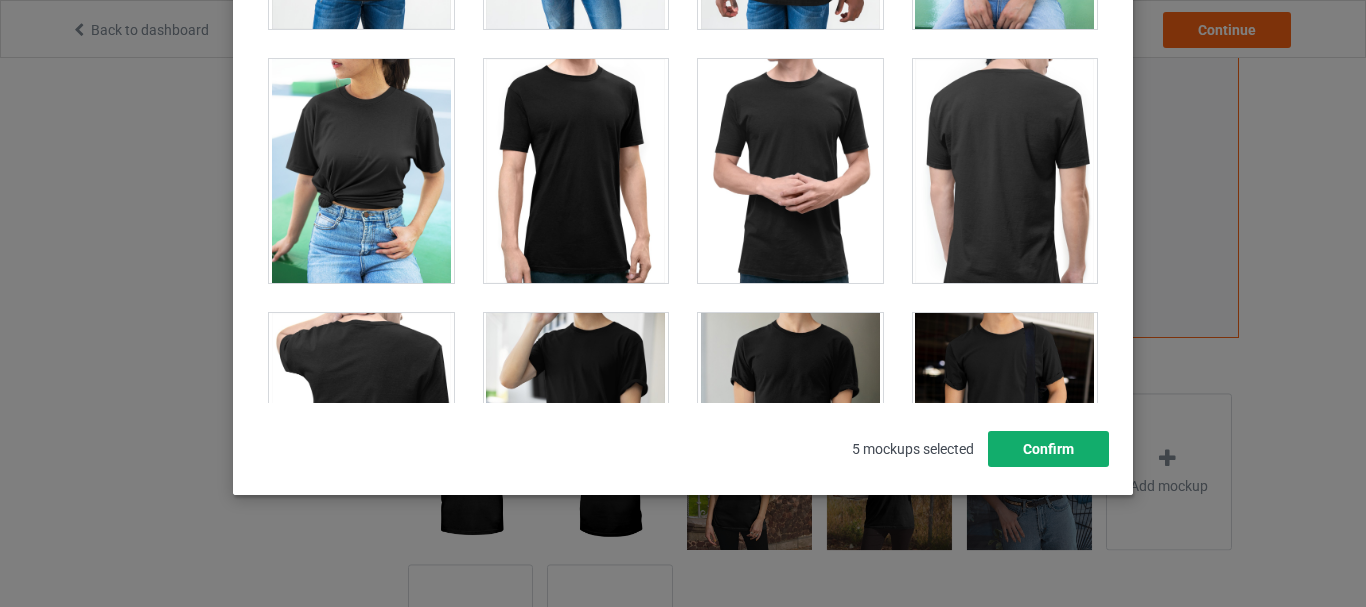 click on "Confirm" at bounding box center (1048, 449) 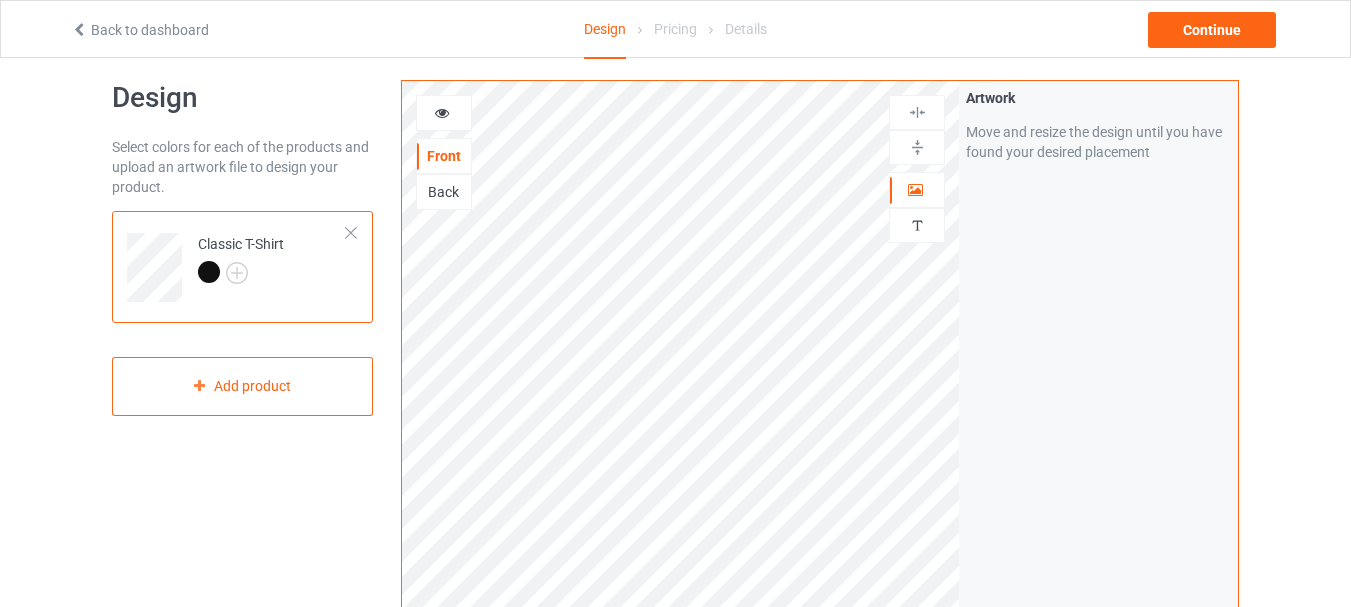 scroll, scrollTop: 0, scrollLeft: 0, axis: both 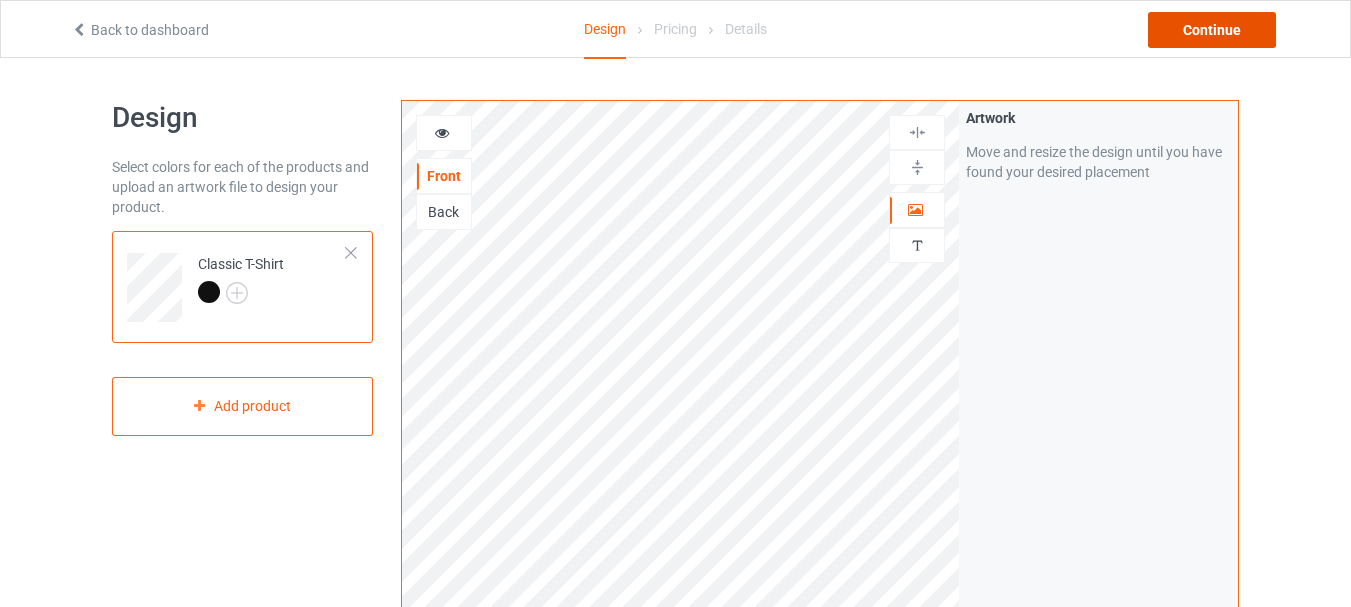 click on "Continue" at bounding box center (1212, 30) 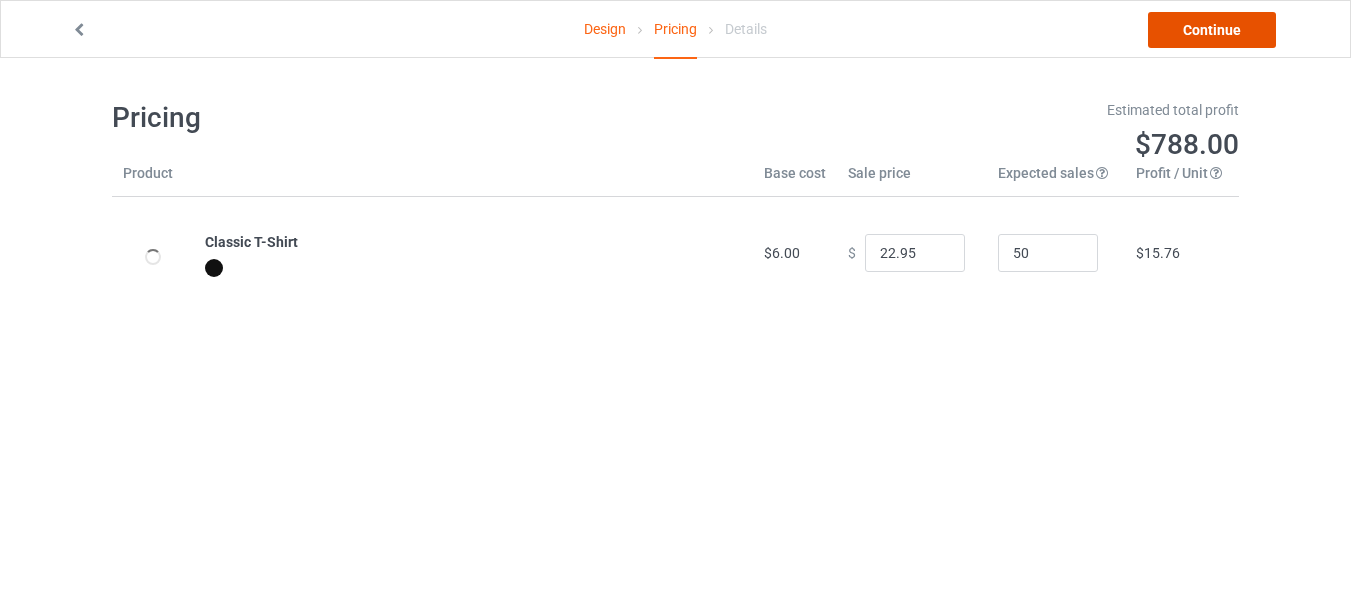click on "Continue" at bounding box center [1212, 30] 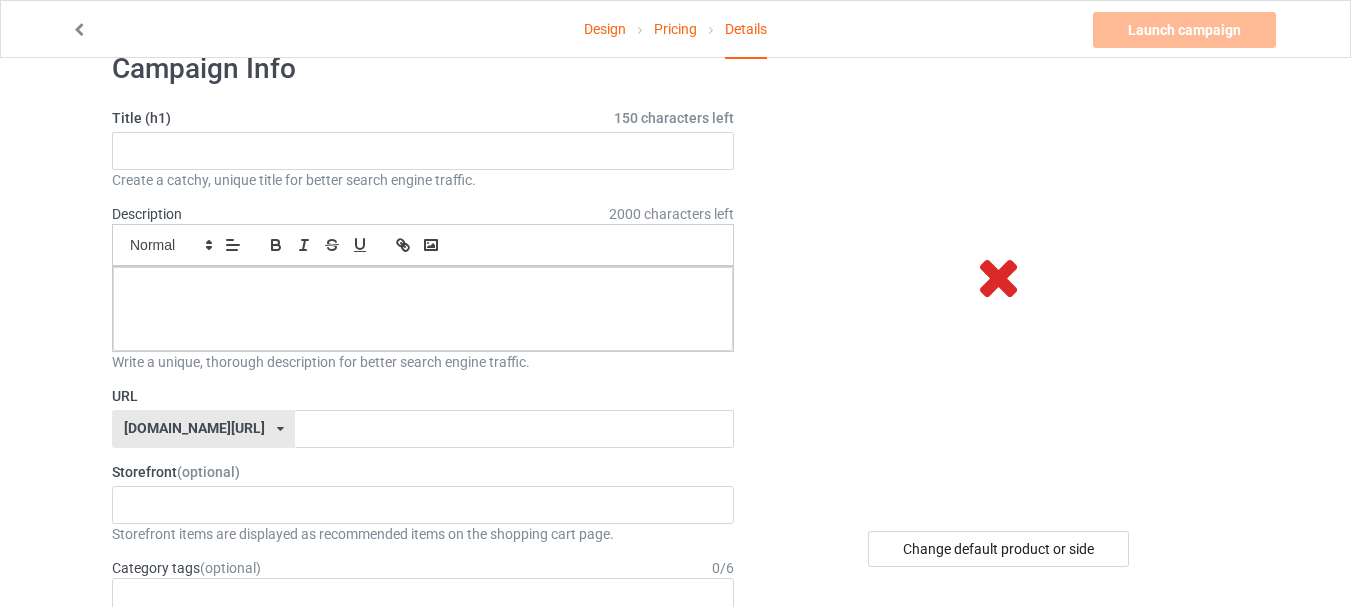 scroll, scrollTop: 0, scrollLeft: 0, axis: both 